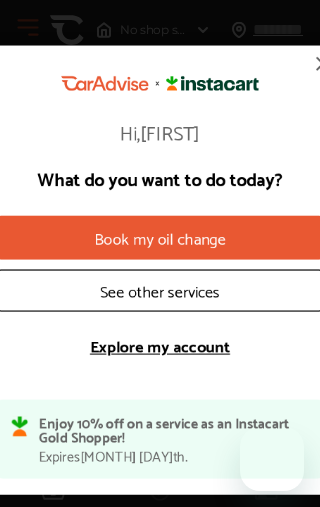 scroll, scrollTop: 0, scrollLeft: 0, axis: both 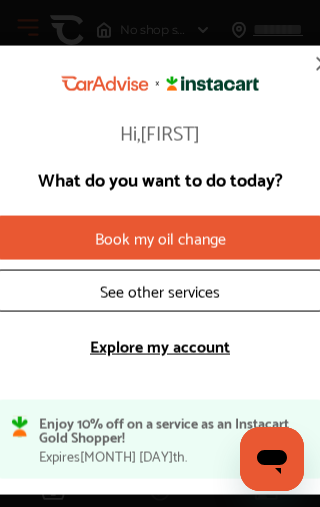 click on "Explore my account" at bounding box center (160, 345) 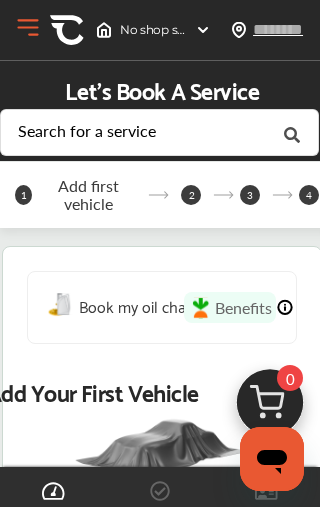 click on "Benefits" at bounding box center [243, 307] 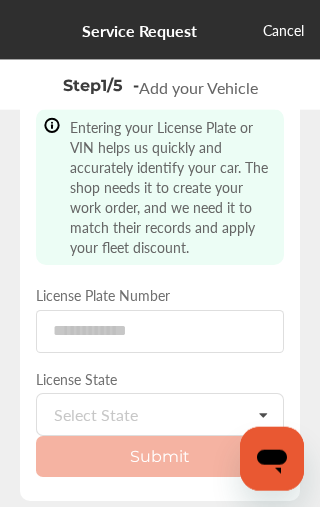 scroll, scrollTop: 132, scrollLeft: 0, axis: vertical 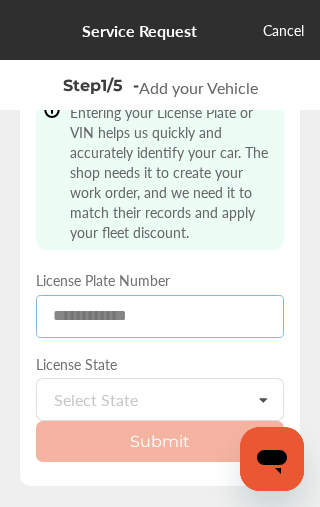 click at bounding box center (160, 316) 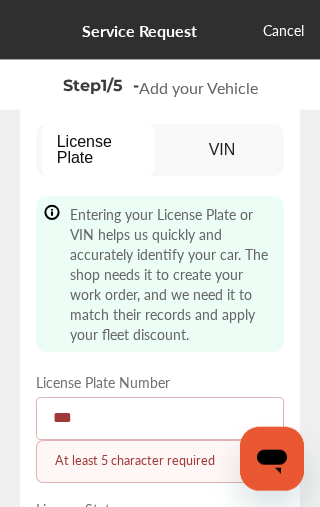 scroll, scrollTop: 0, scrollLeft: 0, axis: both 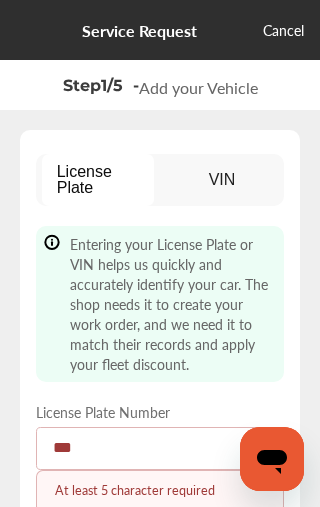 click on "***" at bounding box center (160, 448) 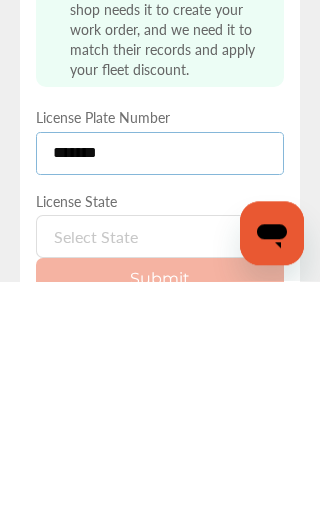 type on "*******" 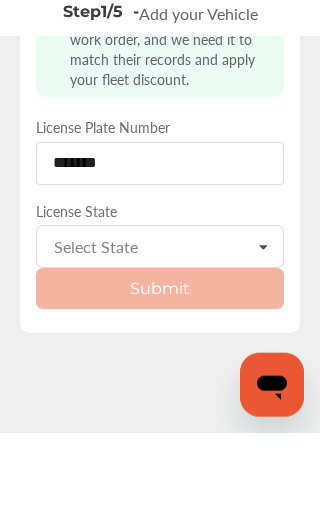 click at bounding box center (134, 320) 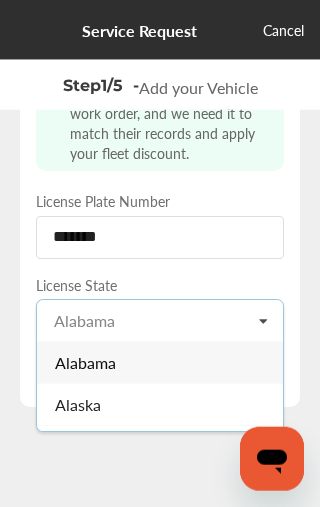 scroll, scrollTop: 220, scrollLeft: 0, axis: vertical 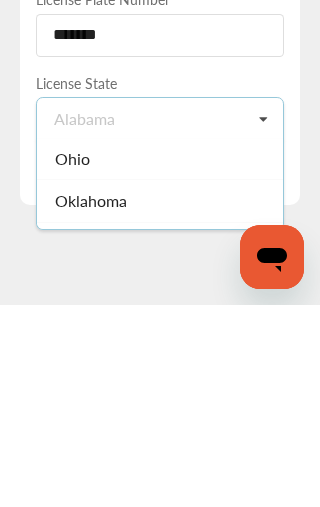 click on "Ohio" at bounding box center (160, 361) 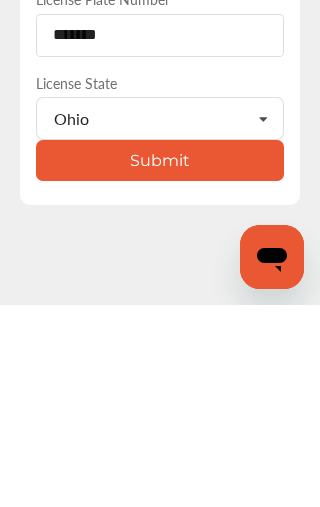 click on "Submit" at bounding box center (160, 362) 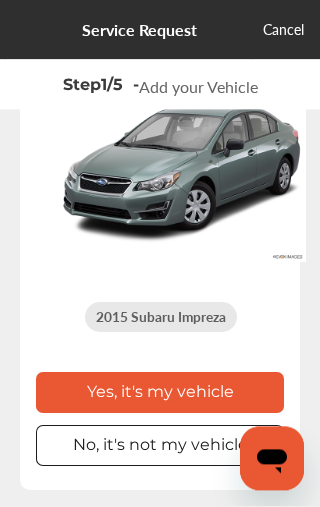 scroll, scrollTop: 182, scrollLeft: 0, axis: vertical 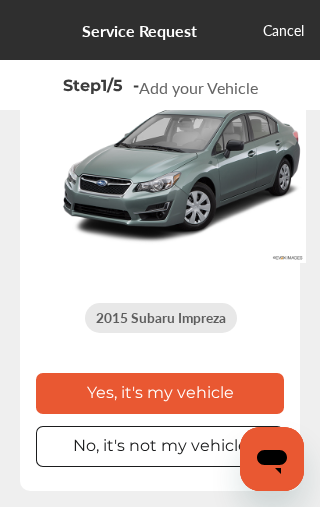 click on "Yes, it's my vehicle" at bounding box center (160, 393) 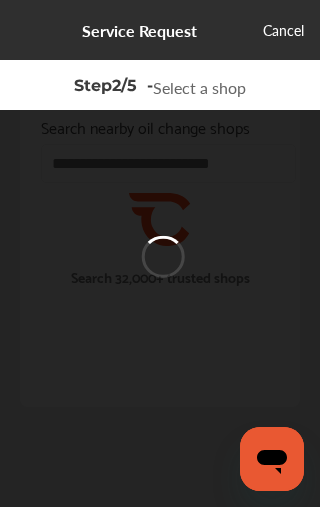 scroll, scrollTop: 0, scrollLeft: 0, axis: both 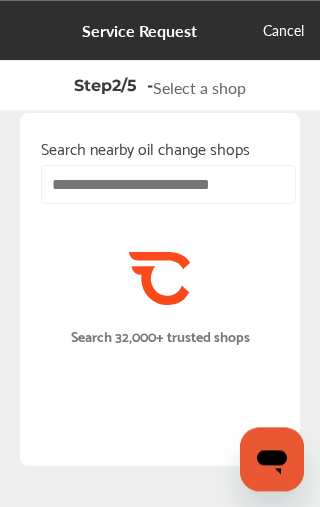click at bounding box center (168, 184) 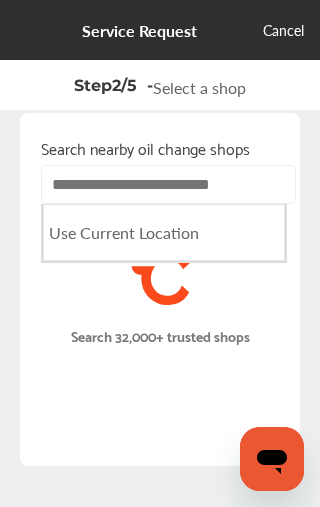 scroll, scrollTop: 17, scrollLeft: 0, axis: vertical 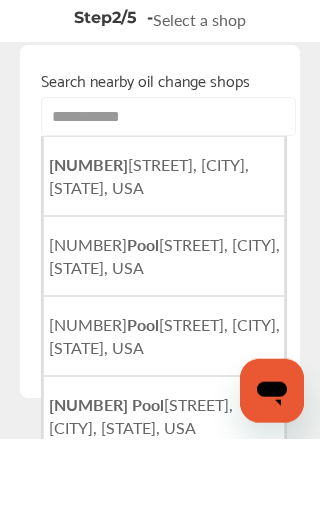 click on "[NUMBER] [STREET], [CITY], [STATE], USA" at bounding box center [149, 244] 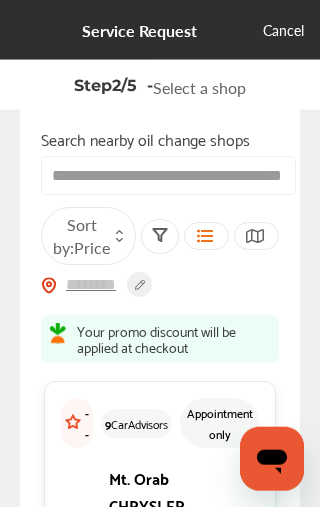 scroll, scrollTop: 0, scrollLeft: 0, axis: both 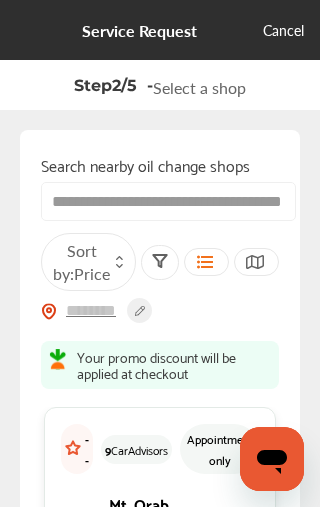 click on "Your promo discount will be applied at checkout" at bounding box center (174, 365) 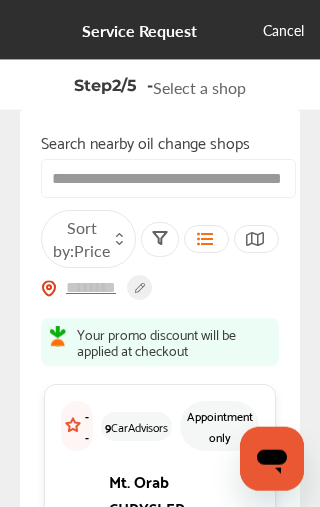 scroll, scrollTop: 0, scrollLeft: 0, axis: both 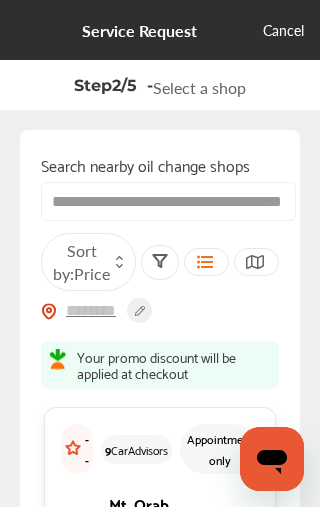 click on "Cancel" at bounding box center (283, 30) 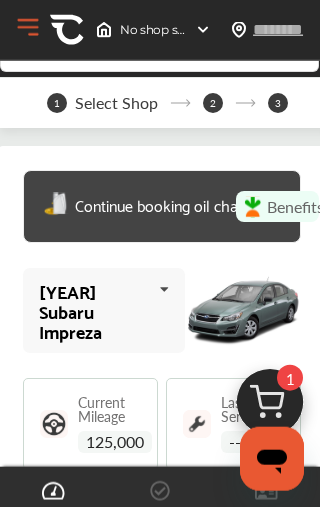 scroll, scrollTop: 88, scrollLeft: 0, axis: vertical 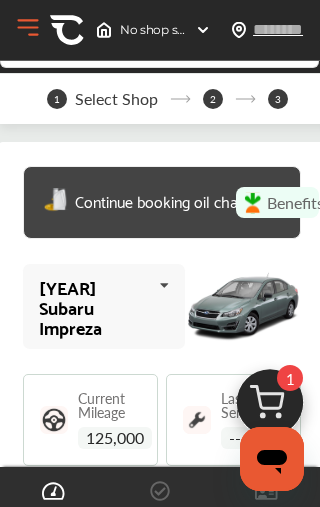 click at bounding box center [165, 285] 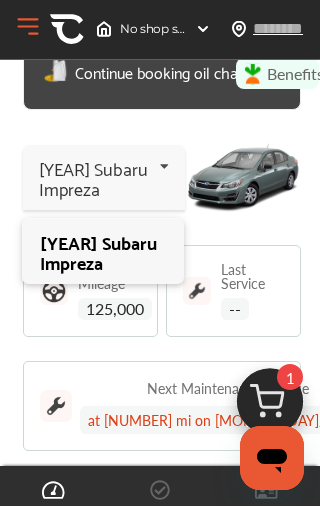 click on "Benefits" at bounding box center [295, 74] 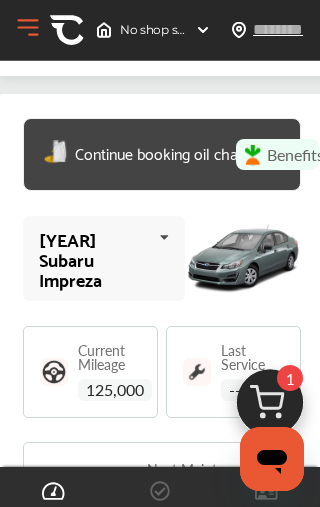 scroll, scrollTop: 135, scrollLeft: 0, axis: vertical 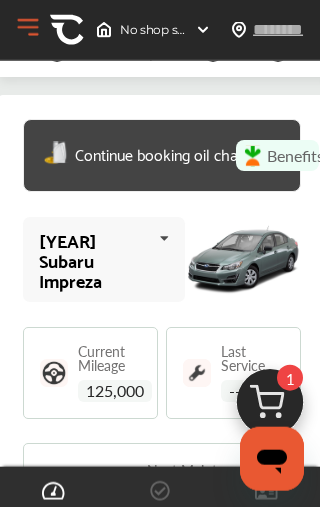 click on "Benefits" at bounding box center [295, 155] 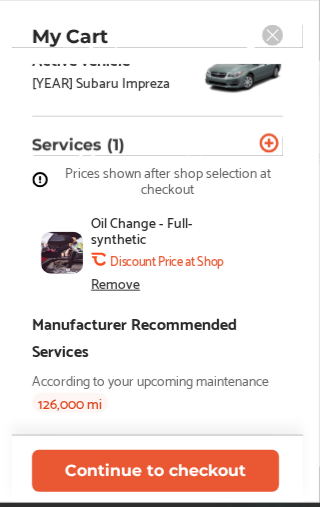scroll, scrollTop: 109, scrollLeft: 0, axis: vertical 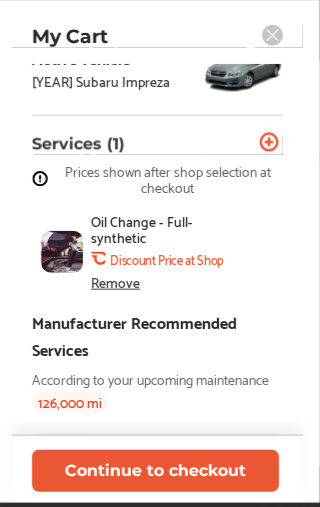 click on "Remove" at bounding box center [115, 282] 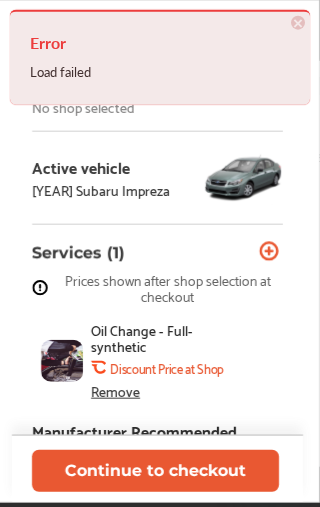 scroll, scrollTop: 0, scrollLeft: 0, axis: both 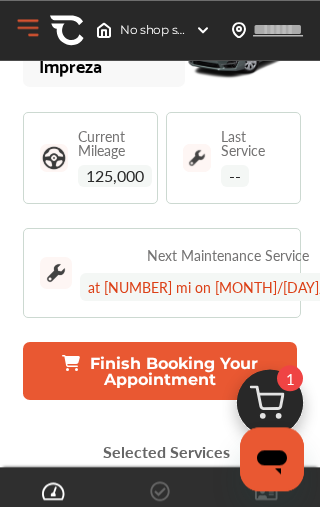 click on "Current Mileage [NUMBER]" at bounding box center [115, 158] 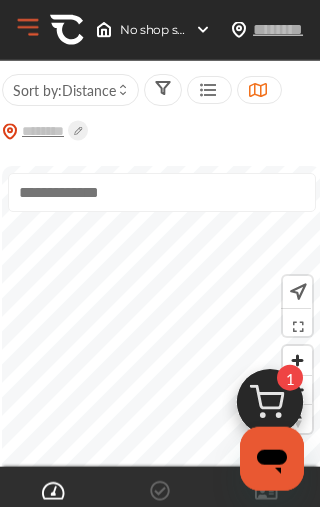 scroll, scrollTop: 896, scrollLeft: 0, axis: vertical 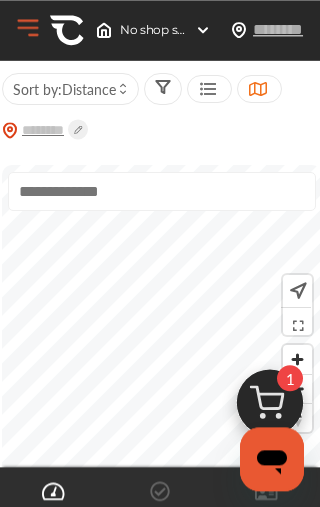 click 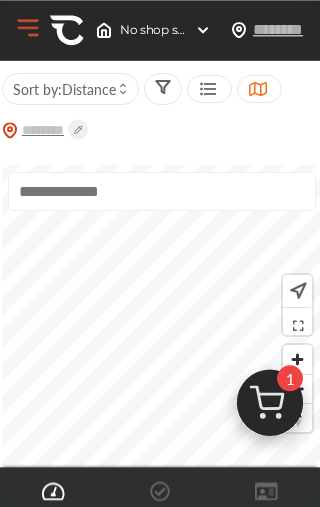 scroll, scrollTop: 896, scrollLeft: 0, axis: vertical 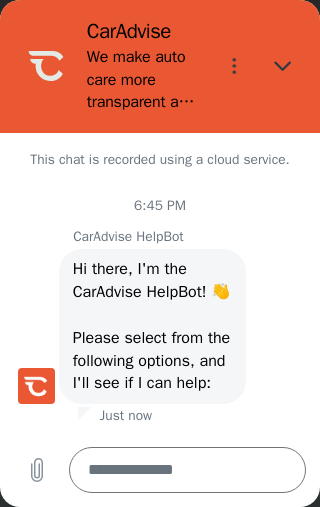 click at bounding box center (284, 66) 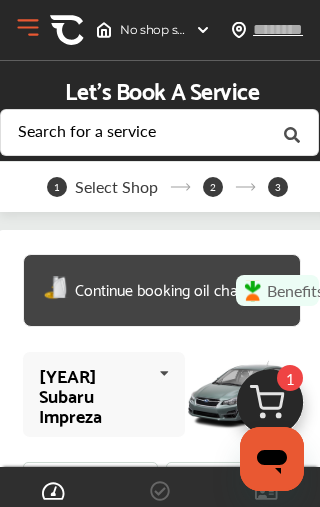 type on "*" 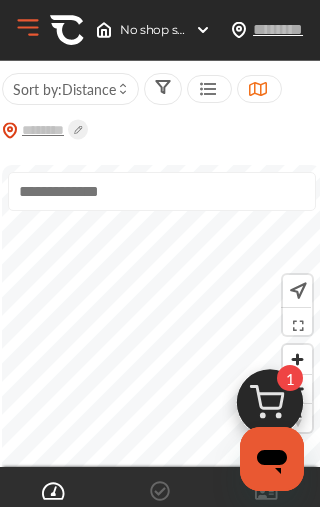 scroll, scrollTop: 378, scrollLeft: 0, axis: vertical 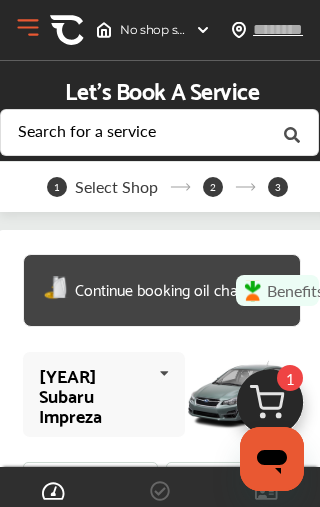 click on "Open Menu" at bounding box center [28, 28] 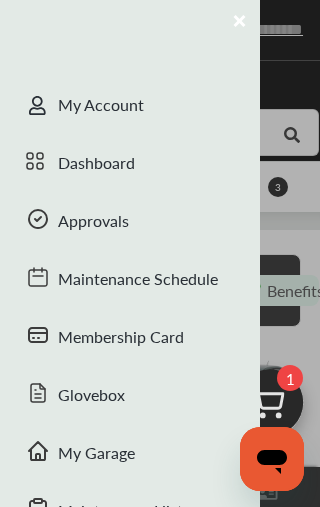 click on "Dashboard" at bounding box center [130, 165] 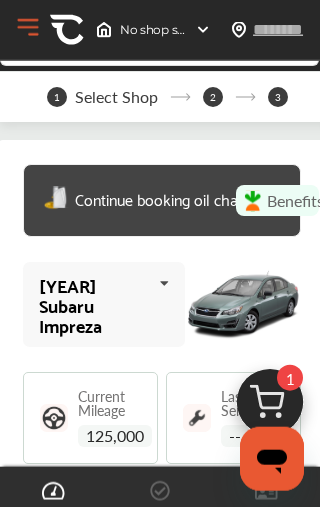 click on "Open Menu" at bounding box center [28, 28] 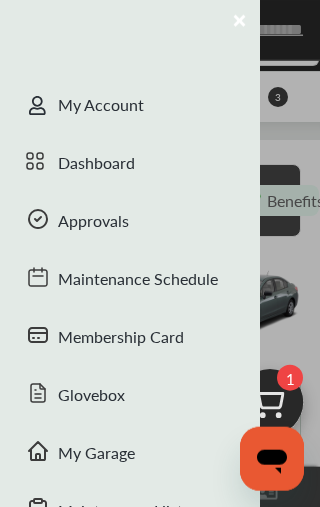 click on "Approvals" at bounding box center [130, 223] 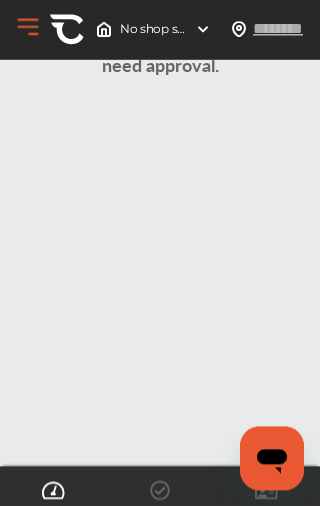 scroll, scrollTop: 315, scrollLeft: 0, axis: vertical 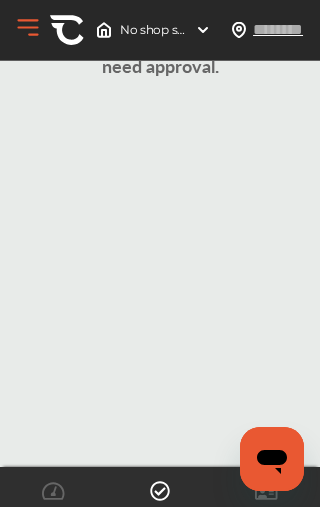 click on "Open Menu" at bounding box center (28, 28) 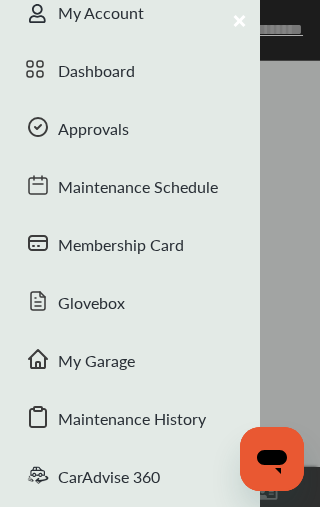 scroll, scrollTop: 114, scrollLeft: 0, axis: vertical 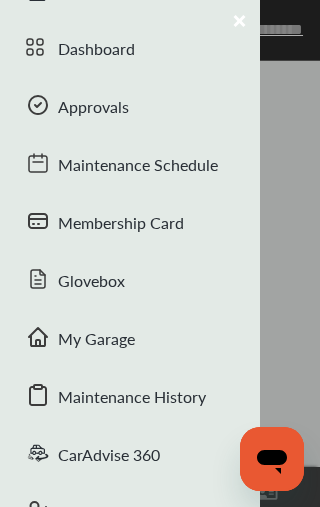 click on "Membership Card" at bounding box center [130, 225] 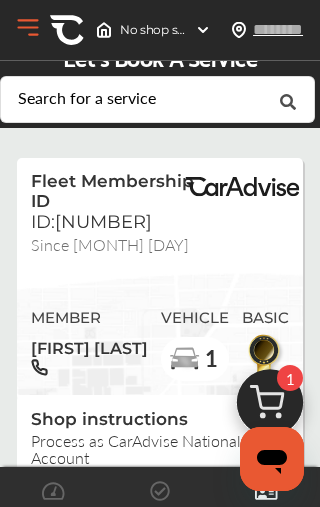 scroll, scrollTop: 41, scrollLeft: 0, axis: vertical 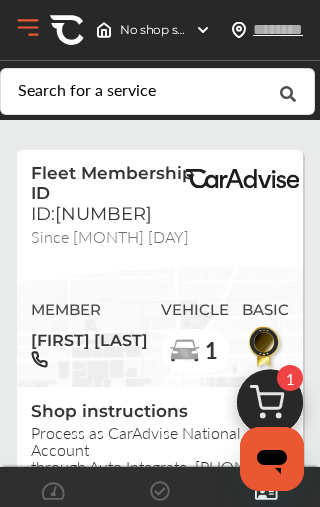click at bounding box center [243, 179] 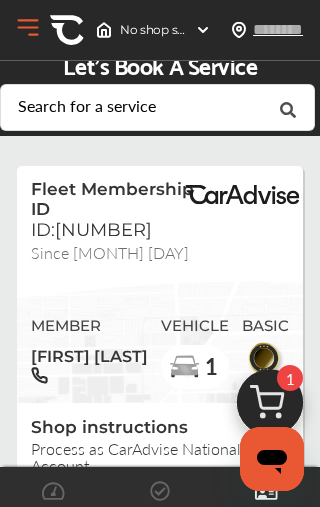 scroll, scrollTop: 0, scrollLeft: 0, axis: both 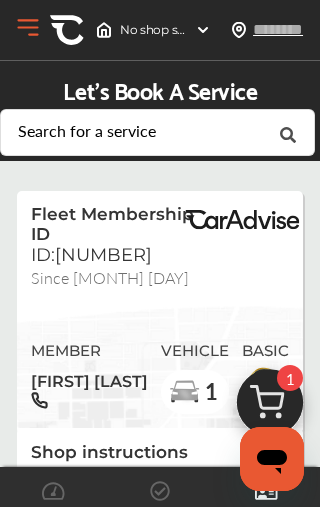 click on "Open Menu" at bounding box center (28, 28) 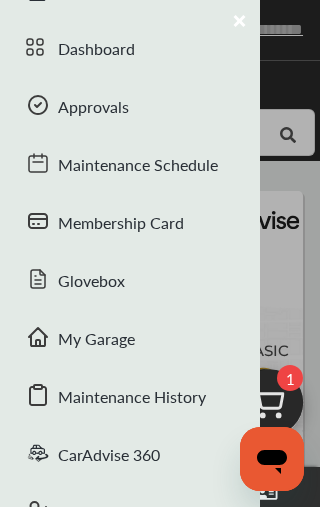 click on "Glovebox" at bounding box center (130, 283) 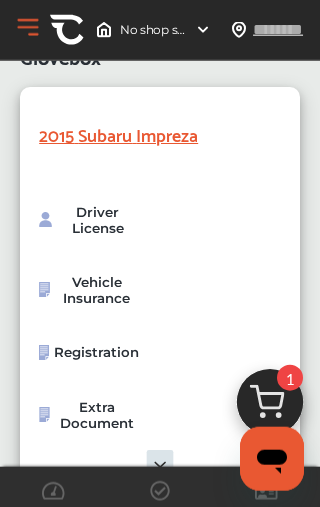 scroll, scrollTop: 171, scrollLeft: 0, axis: vertical 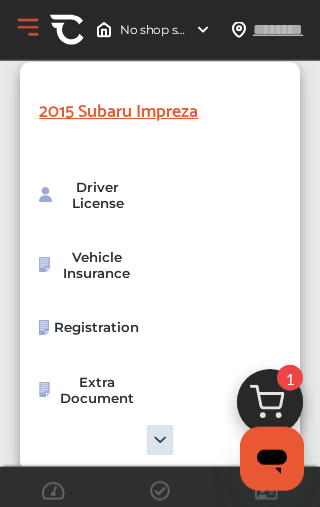 click on "Driver License" at bounding box center (98, 195) 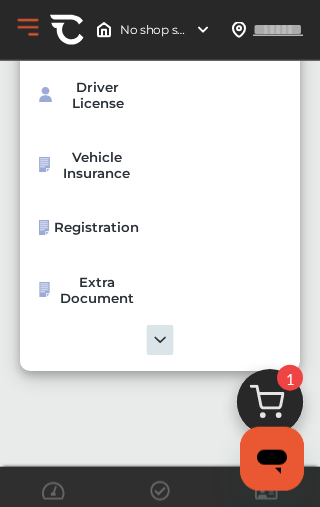 scroll, scrollTop: 302, scrollLeft: 0, axis: vertical 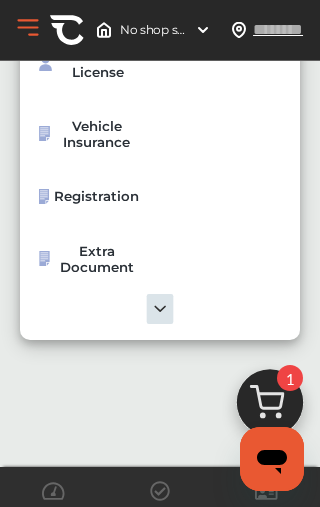 click at bounding box center [160, 309] 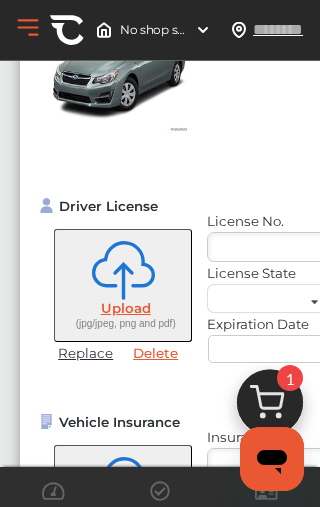 click at bounding box center (274, 247) 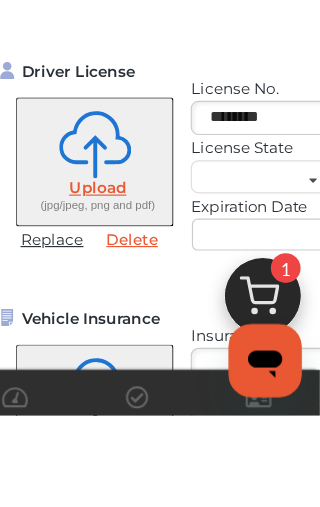 type on "********" 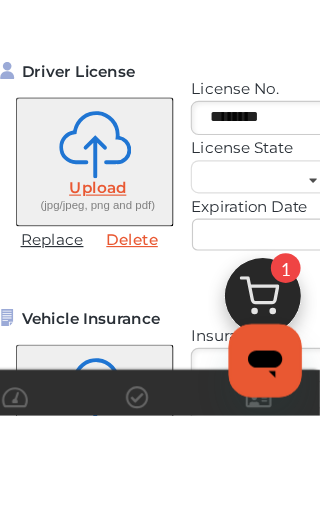 click at bounding box center [292, 296] 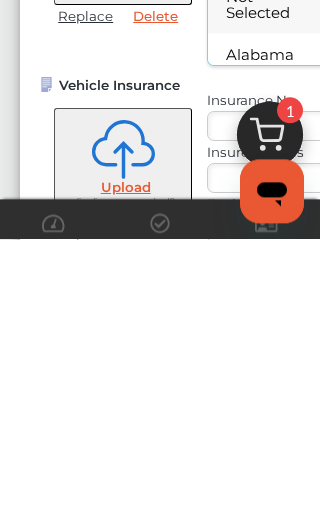 scroll, scrollTop: 426, scrollLeft: 0, axis: vertical 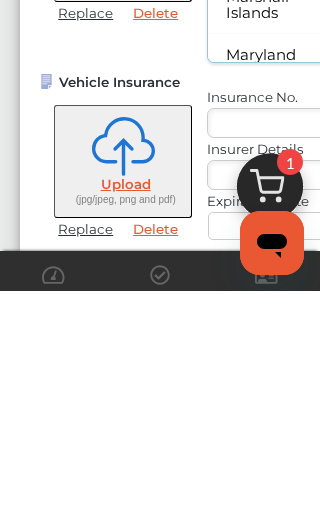 click on "Massachusetts" at bounding box center [269, 312] 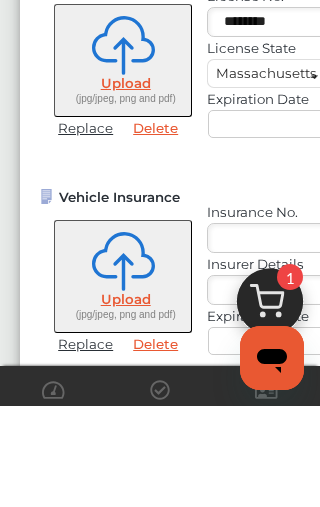 click at bounding box center [292, 172] 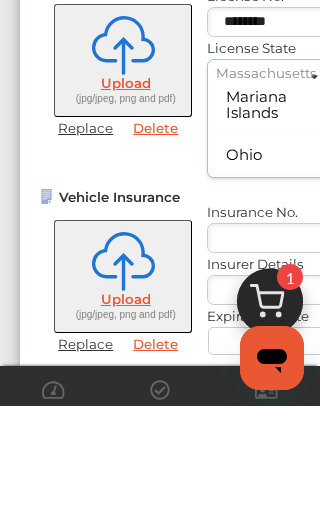 scroll, scrollTop: 1890, scrollLeft: 0, axis: vertical 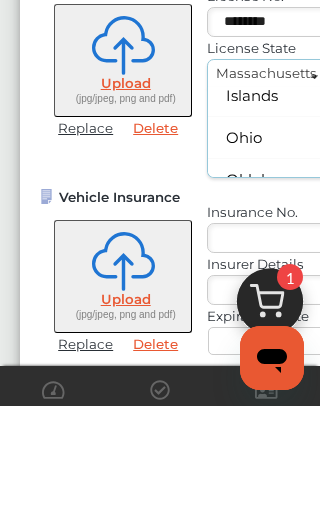 click on "Ohio" at bounding box center [269, 239] 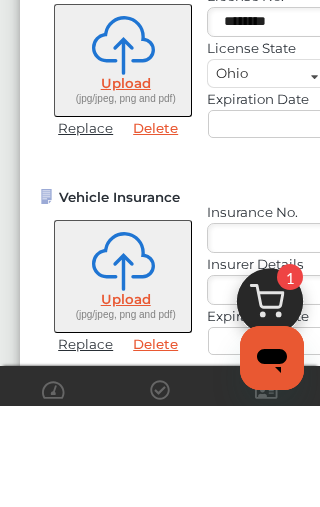 click at bounding box center (291, 225) 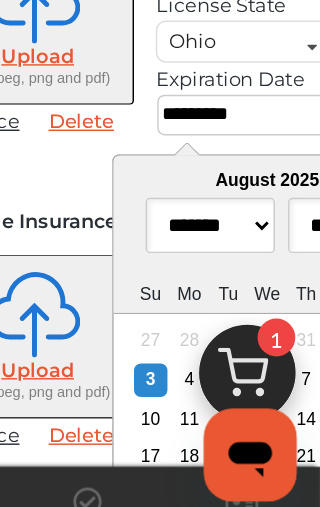 type on "**********" 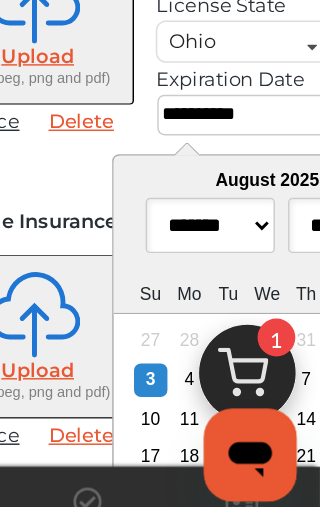 select on "*" 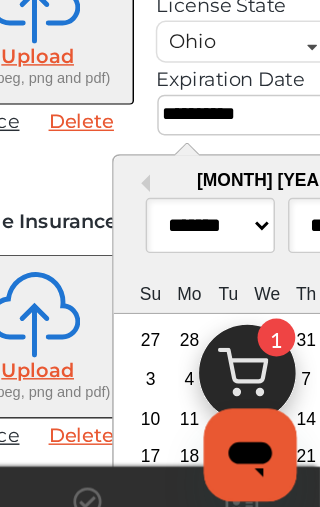 type on "**********" 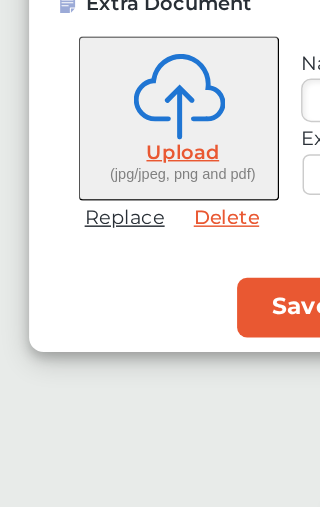 scroll, scrollTop: 1053, scrollLeft: 0, axis: vertical 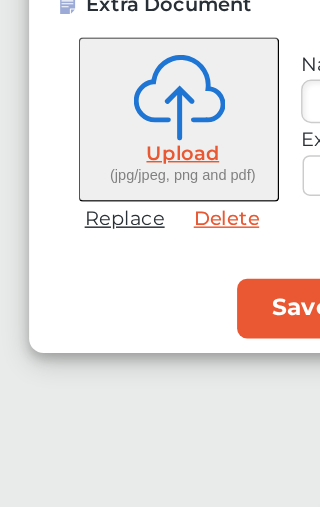 click on "Save" at bounding box center [207, 313] 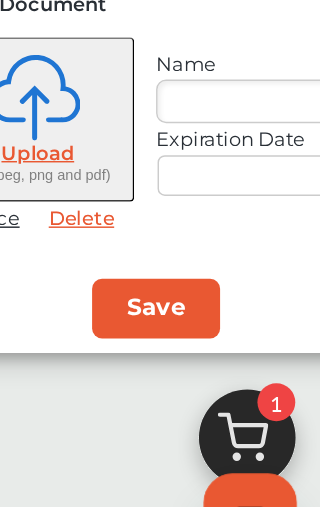 click on "Save" at bounding box center (207, 313) 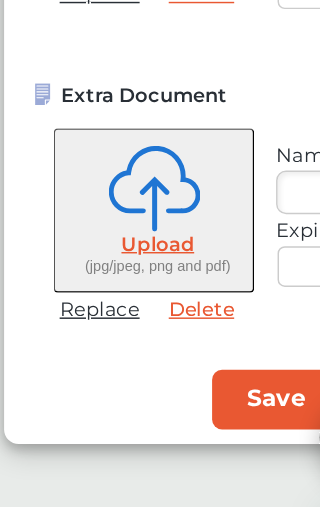 scroll, scrollTop: 995, scrollLeft: 0, axis: vertical 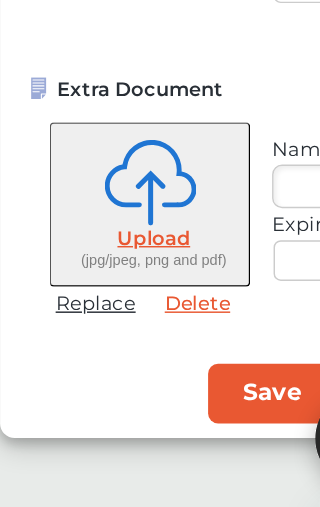 click on "Save" at bounding box center [207, 371] 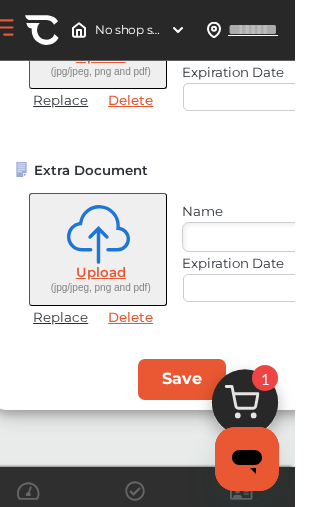 scroll, scrollTop: 778, scrollLeft: 0, axis: vertical 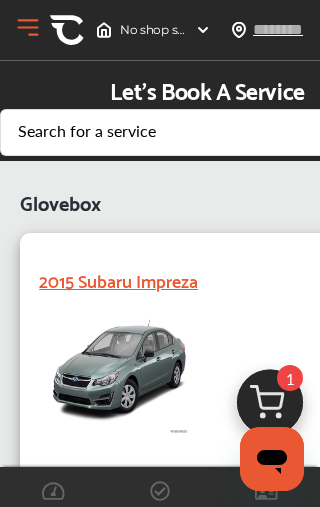 click on "[YEAR] Subaru Impreza [YEAR] Subaru Impreza" at bounding box center [139, 279] 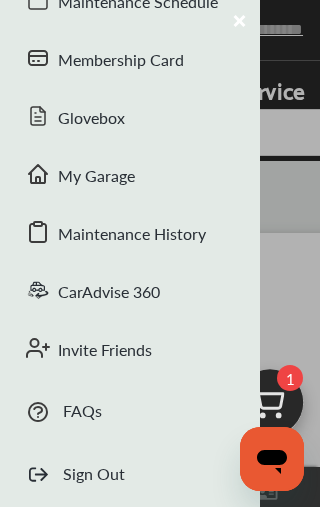 scroll, scrollTop: 277, scrollLeft: 0, axis: vertical 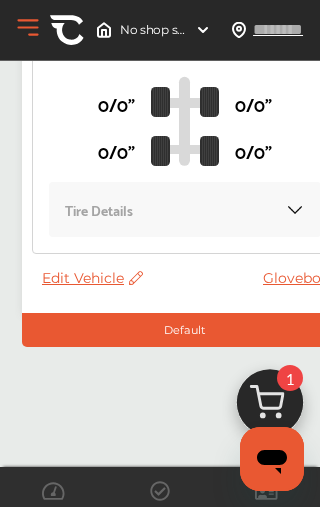 click 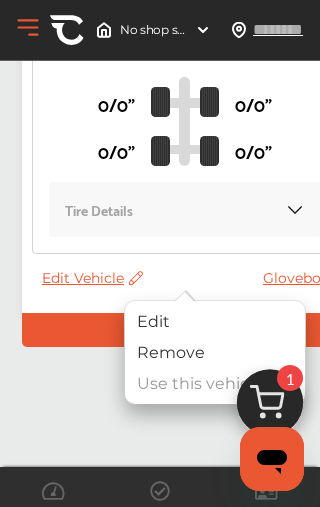 click on "Edit" at bounding box center (215, 321) 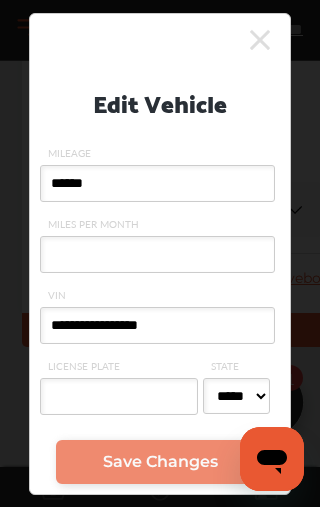 click on "******" at bounding box center (157, 183) 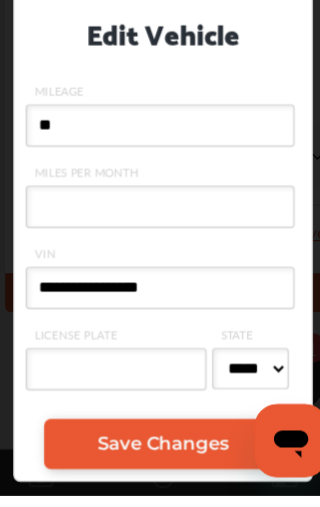 type on "*" 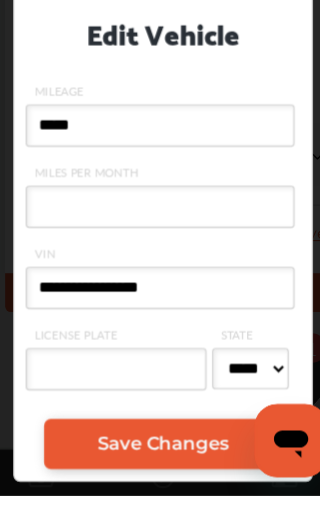 type on "******" 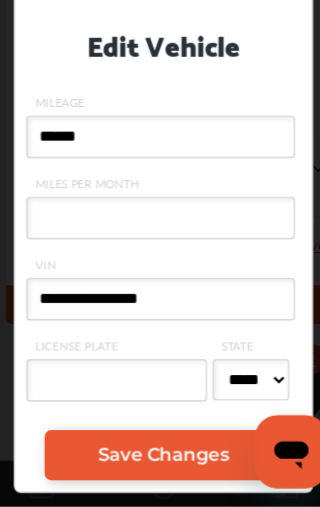 click on "Save Changes" at bounding box center (160, 461) 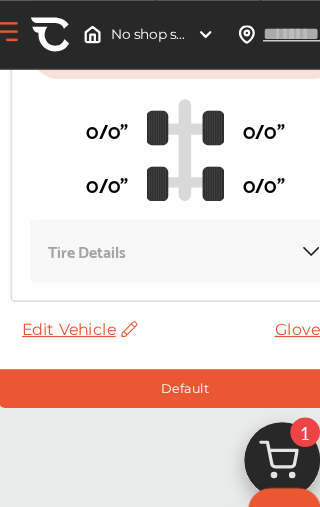 scroll, scrollTop: 859, scrollLeft: 0, axis: vertical 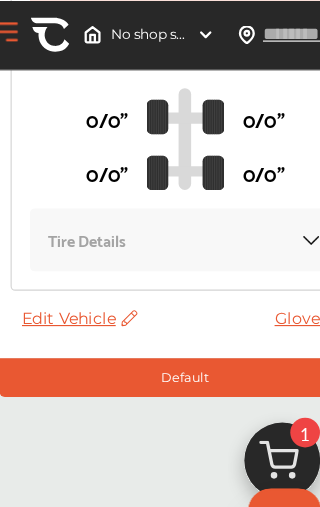 click on "Open Menu" at bounding box center (28, 28) 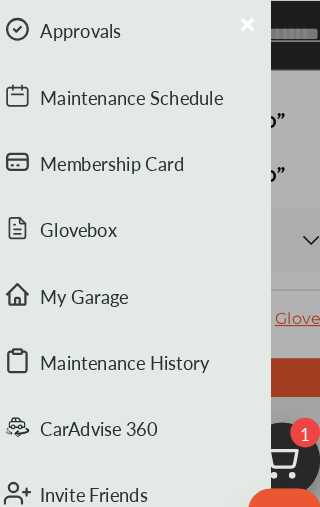 scroll, scrollTop: 859, scrollLeft: 0, axis: vertical 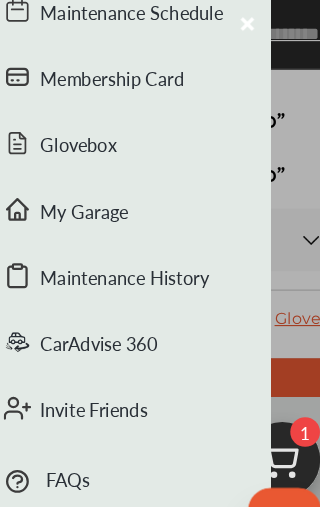 click on "Maintenance History" at bounding box center (130, 245) 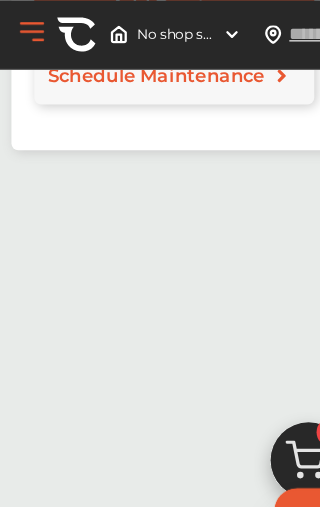 scroll, scrollTop: 473, scrollLeft: 0, axis: vertical 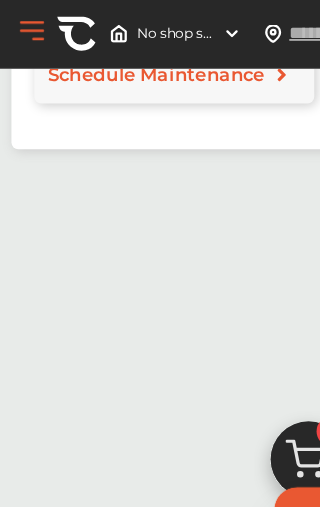 click on "No shop selected" at bounding box center [153, 30] 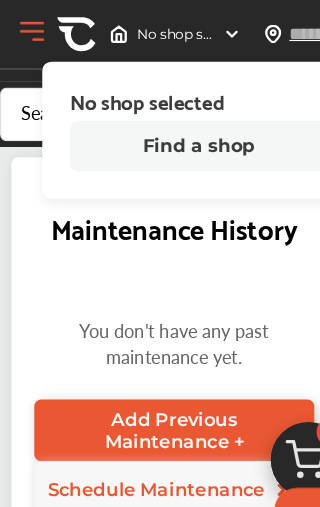 scroll, scrollTop: 0, scrollLeft: 0, axis: both 